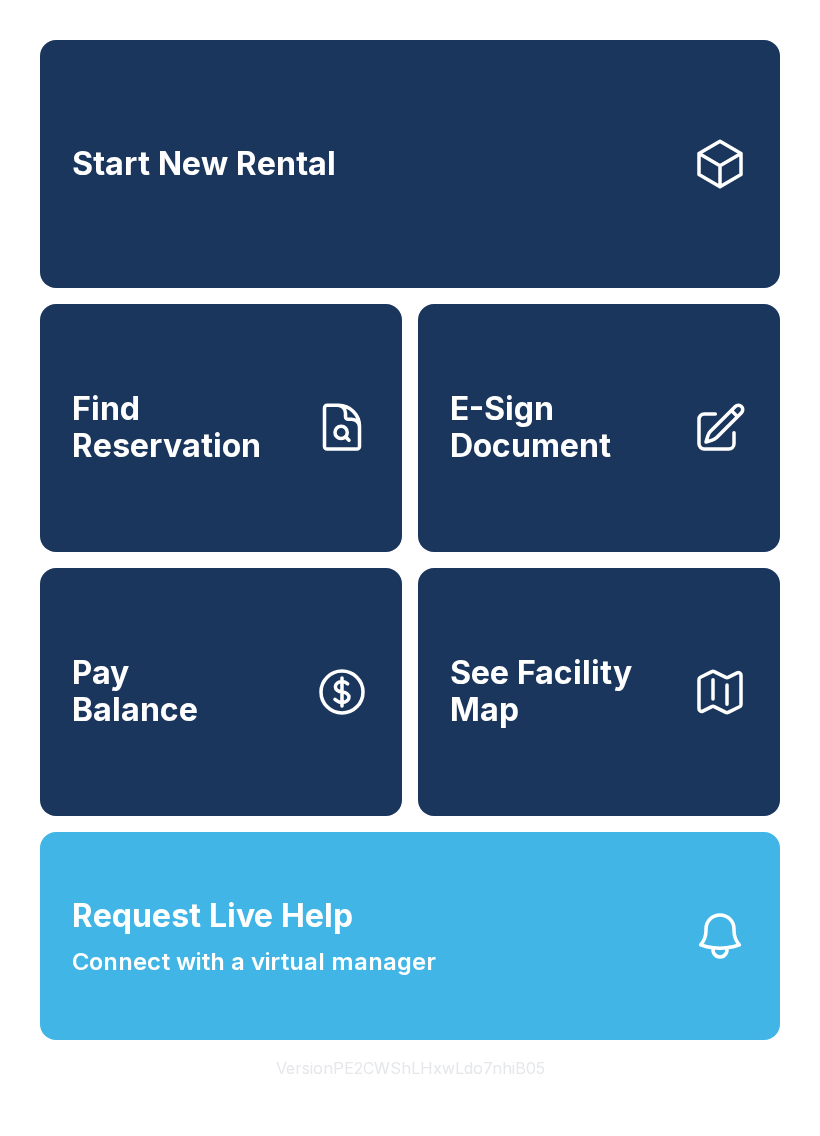 scroll, scrollTop: 0, scrollLeft: 0, axis: both 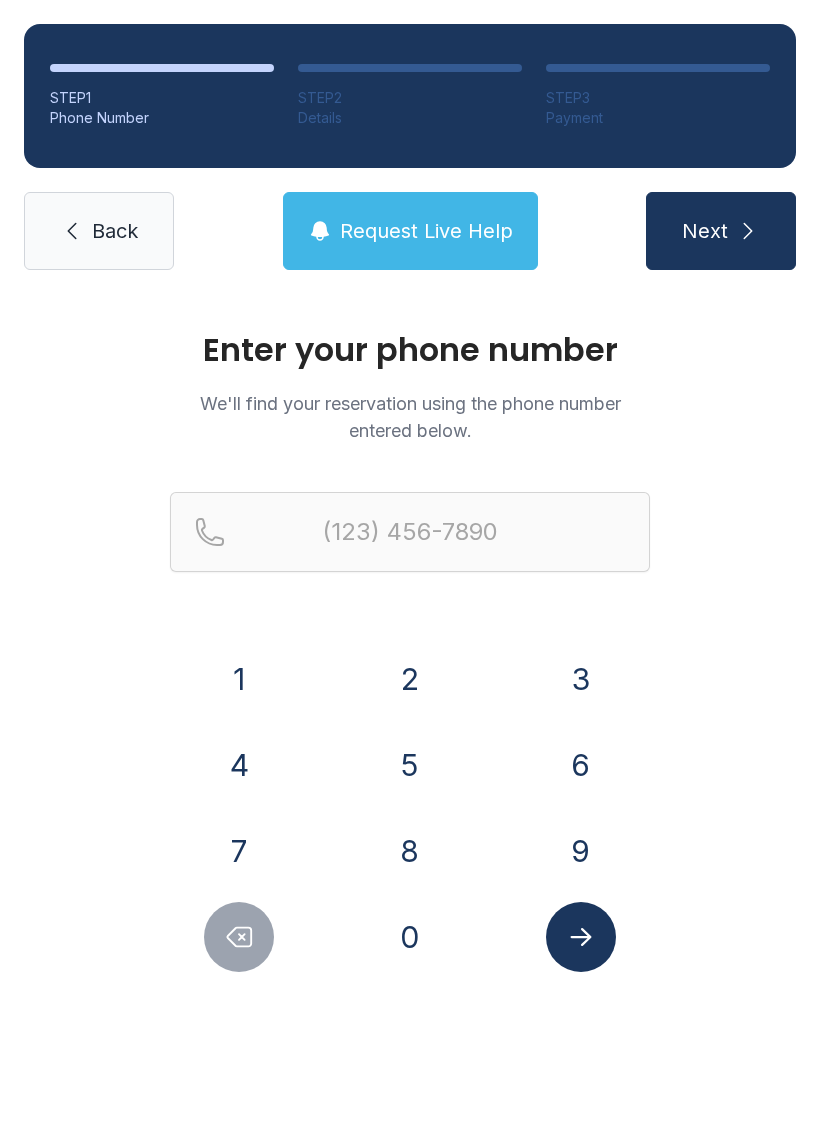 click on "7" at bounding box center [239, 851] 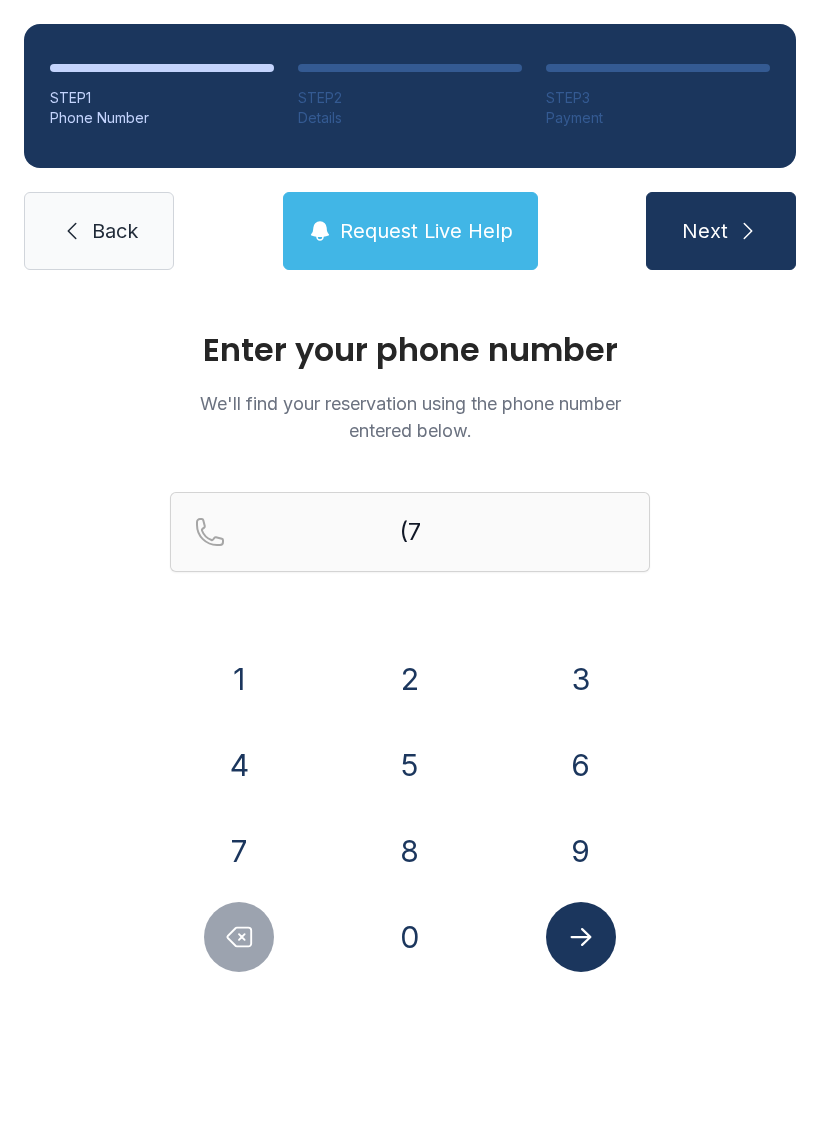 click on "5" at bounding box center (410, 765) 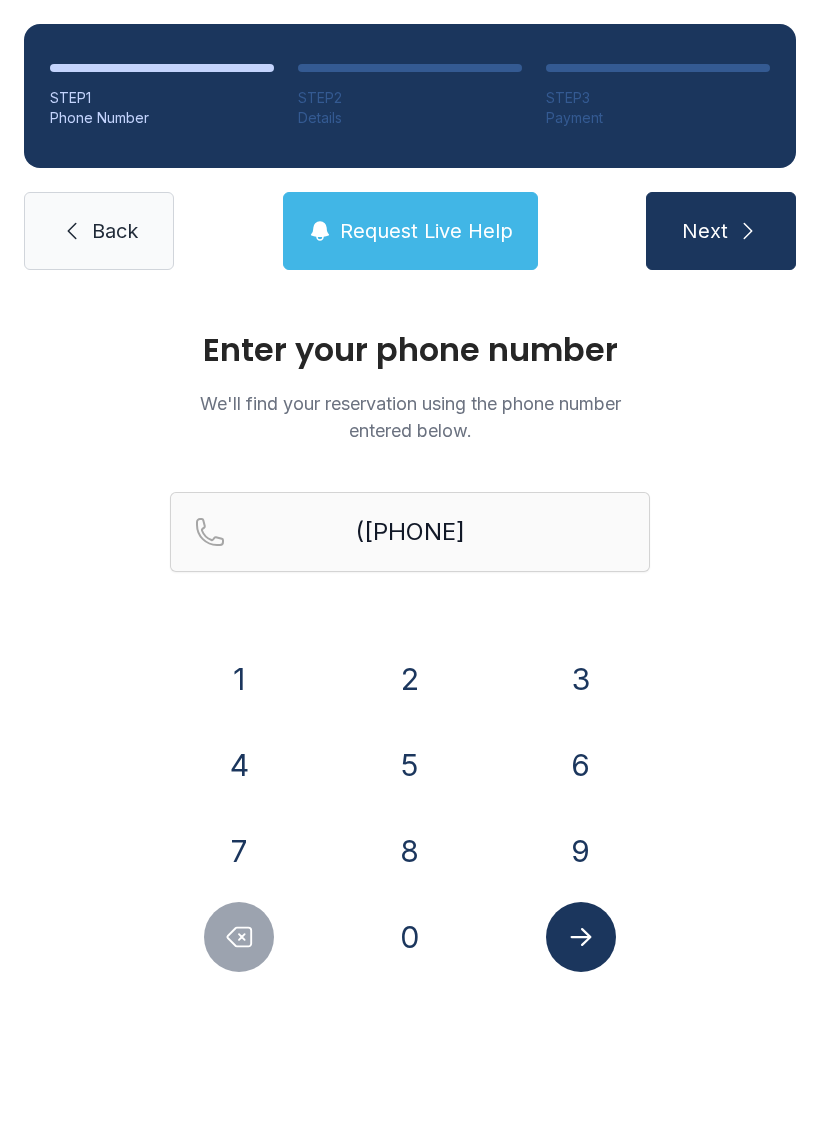 click on "7" at bounding box center [239, 851] 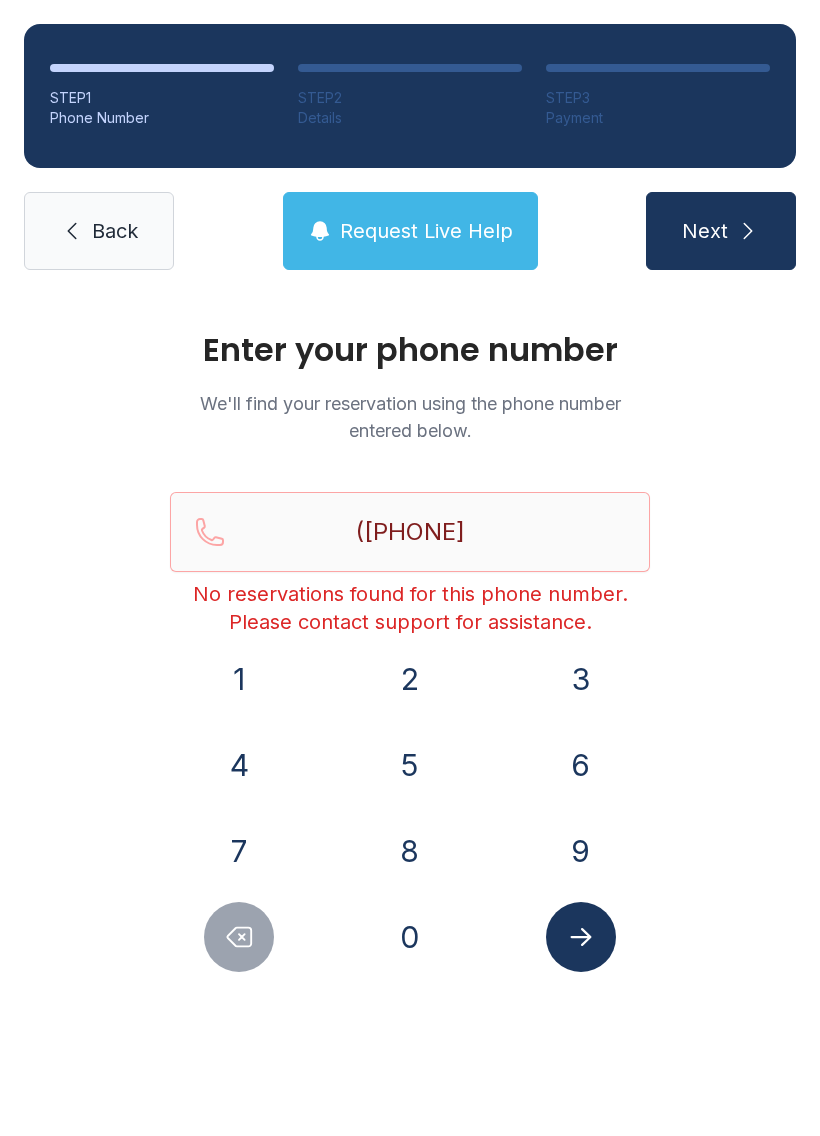 click on "Request Live Help" at bounding box center (426, 231) 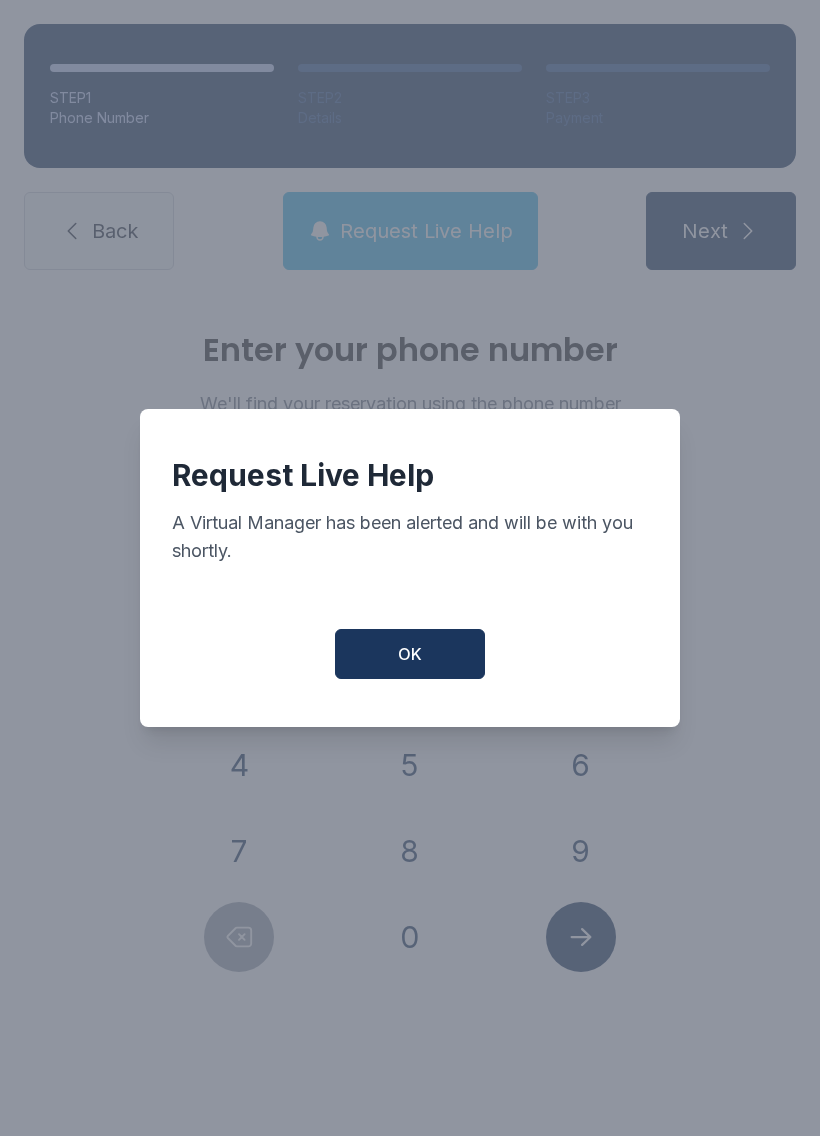 click on "OK" at bounding box center (410, 654) 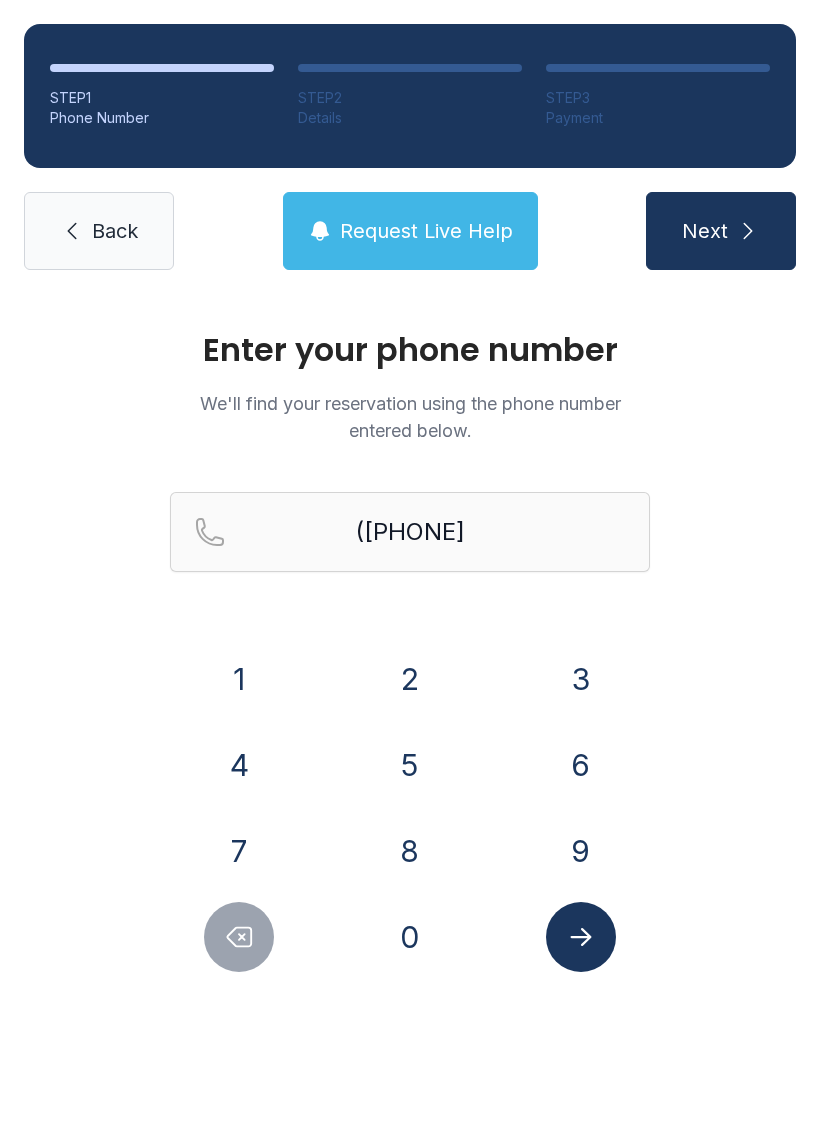 click 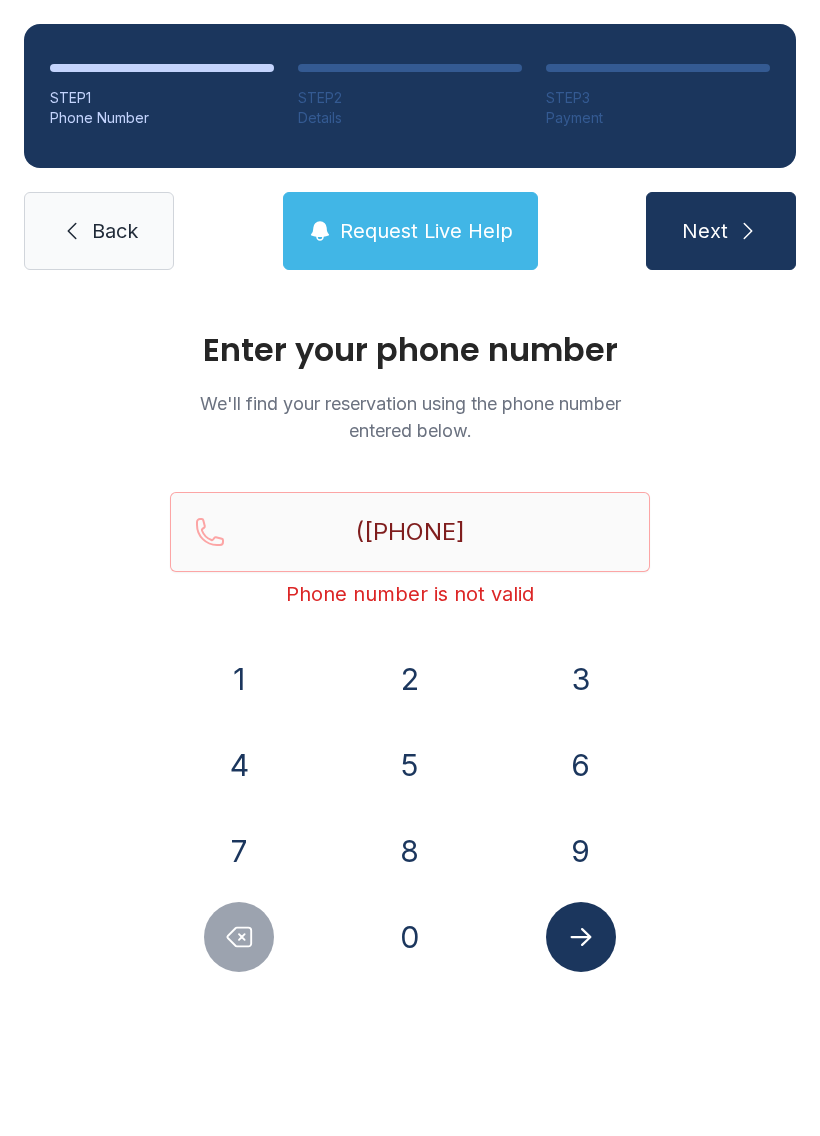 click at bounding box center (239, 937) 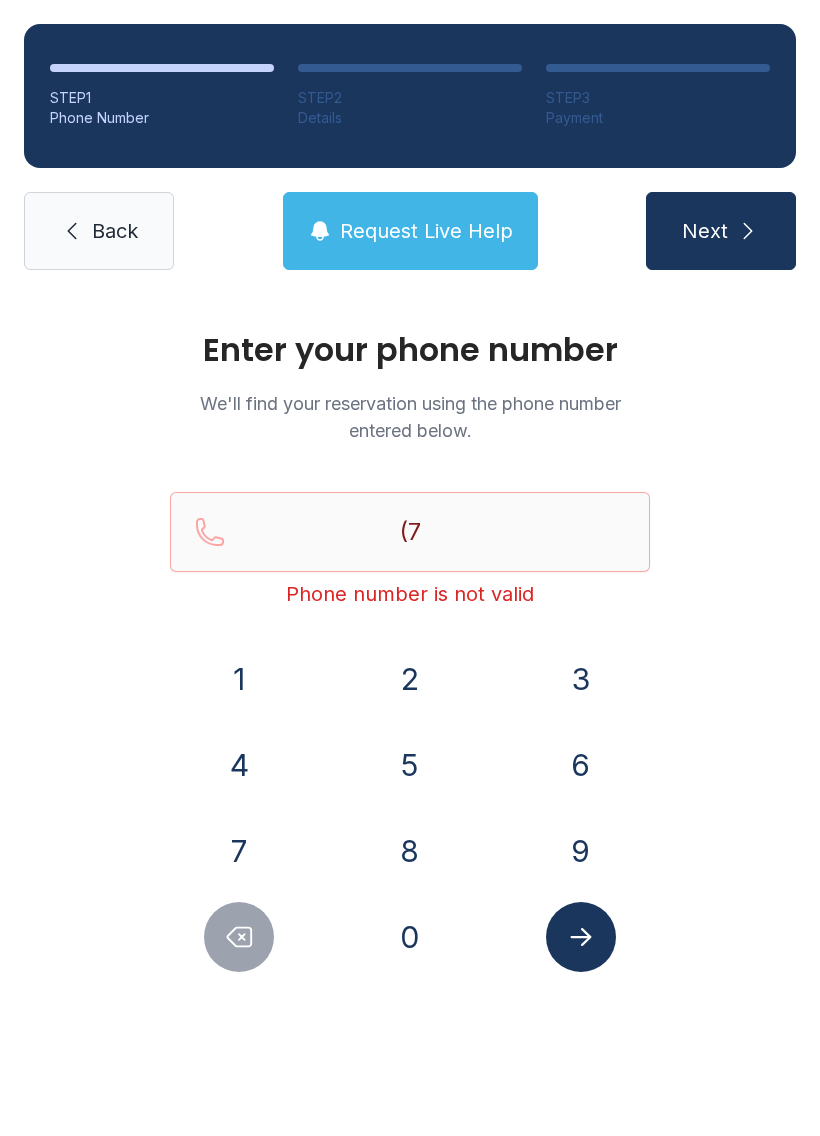 click 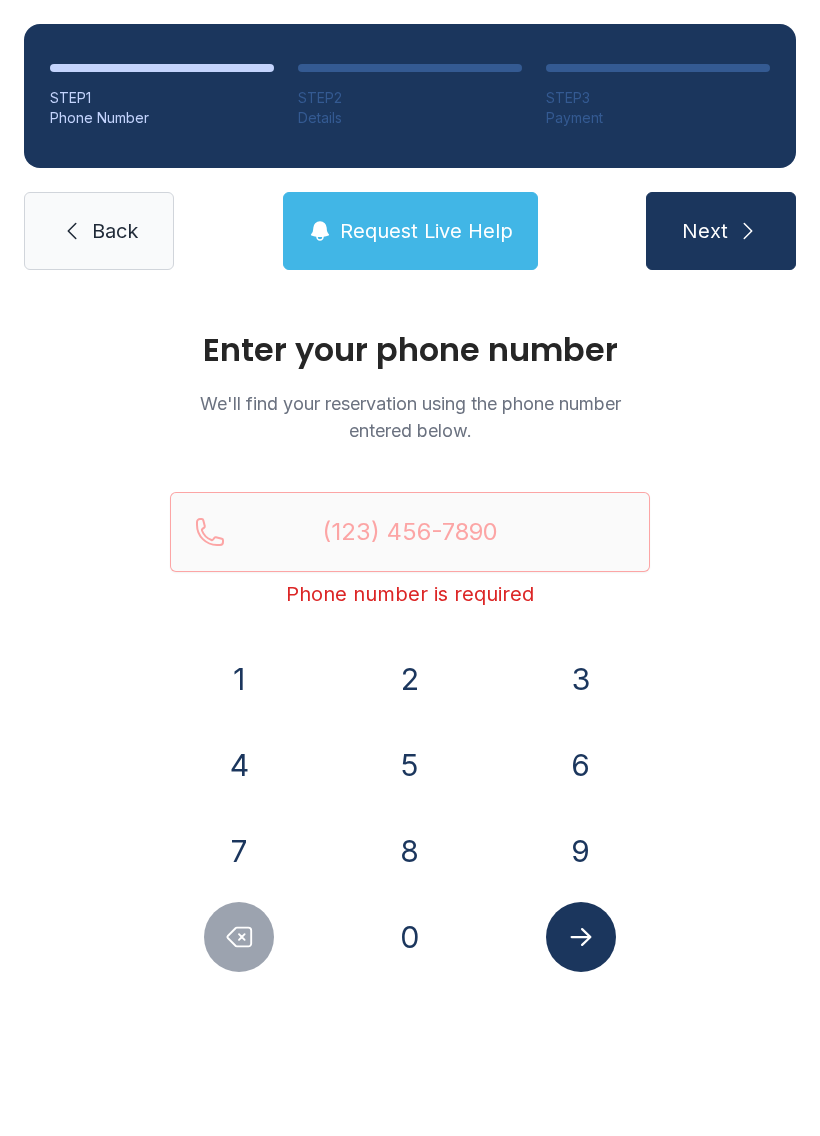 click on "Back" at bounding box center [99, 231] 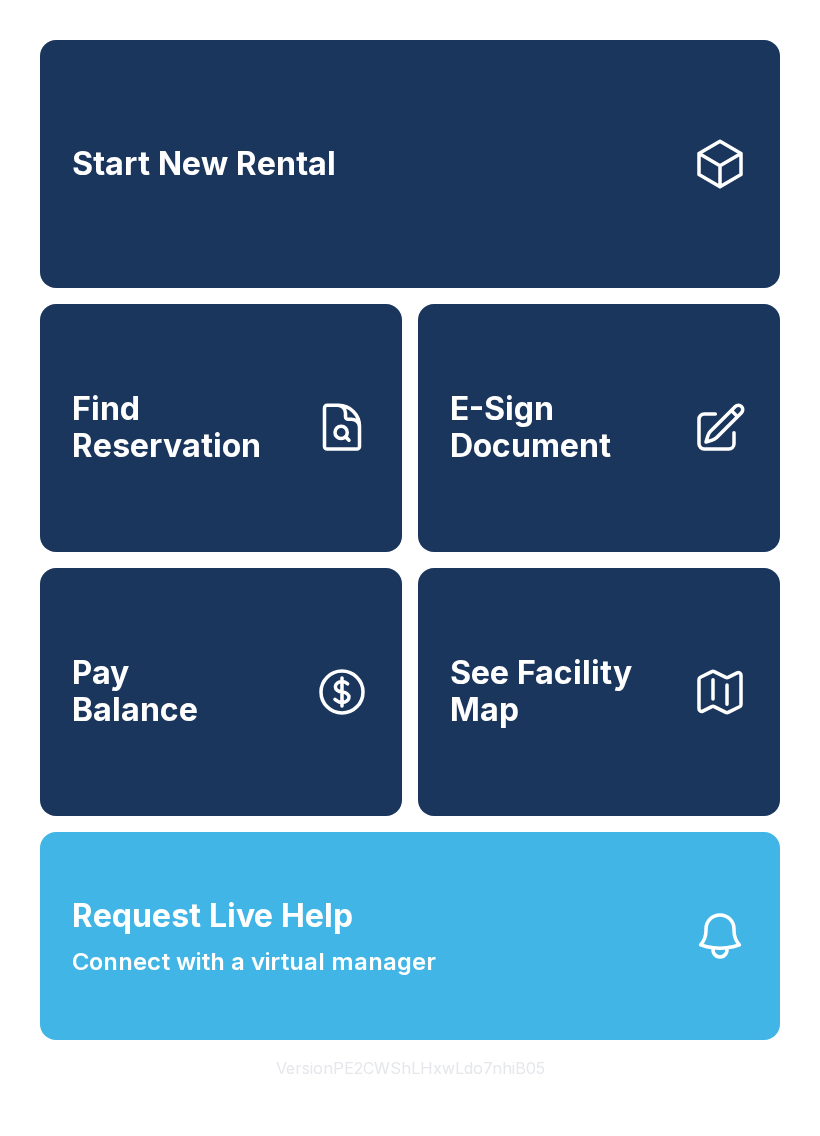 click on "Find Reservation" at bounding box center [185, 427] 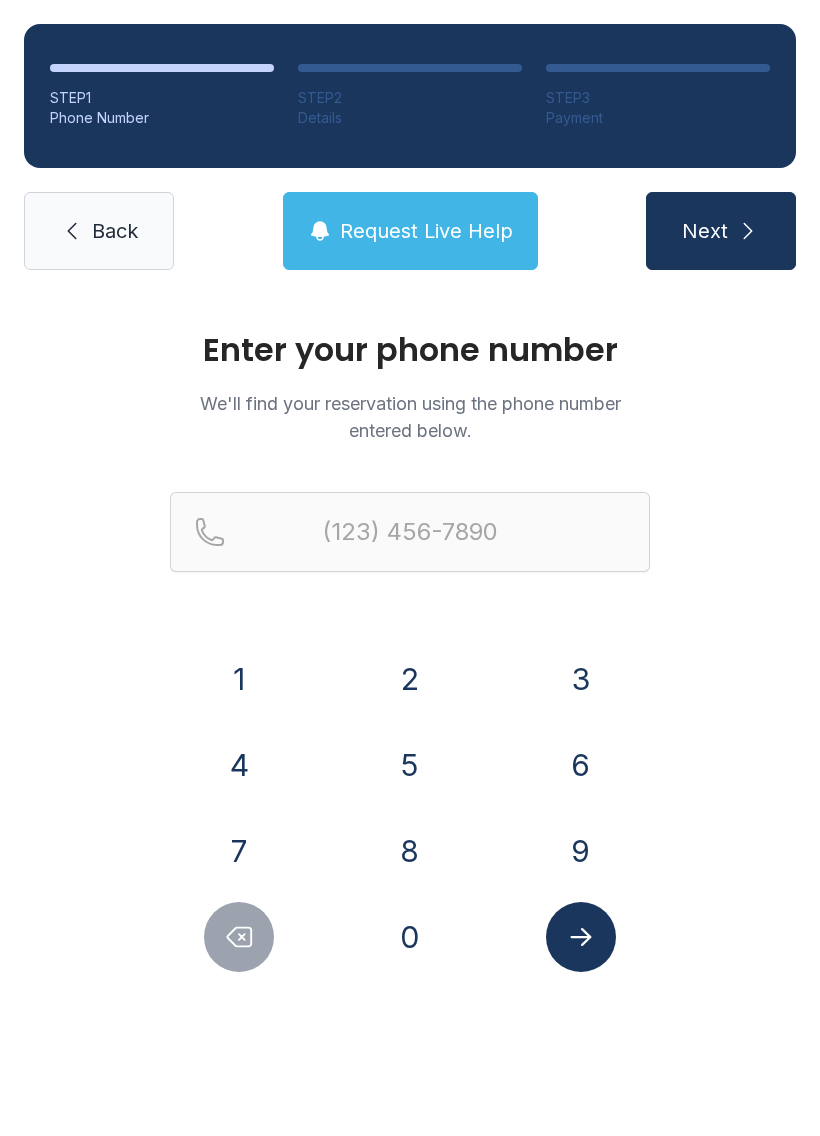 click on "Back" at bounding box center [115, 231] 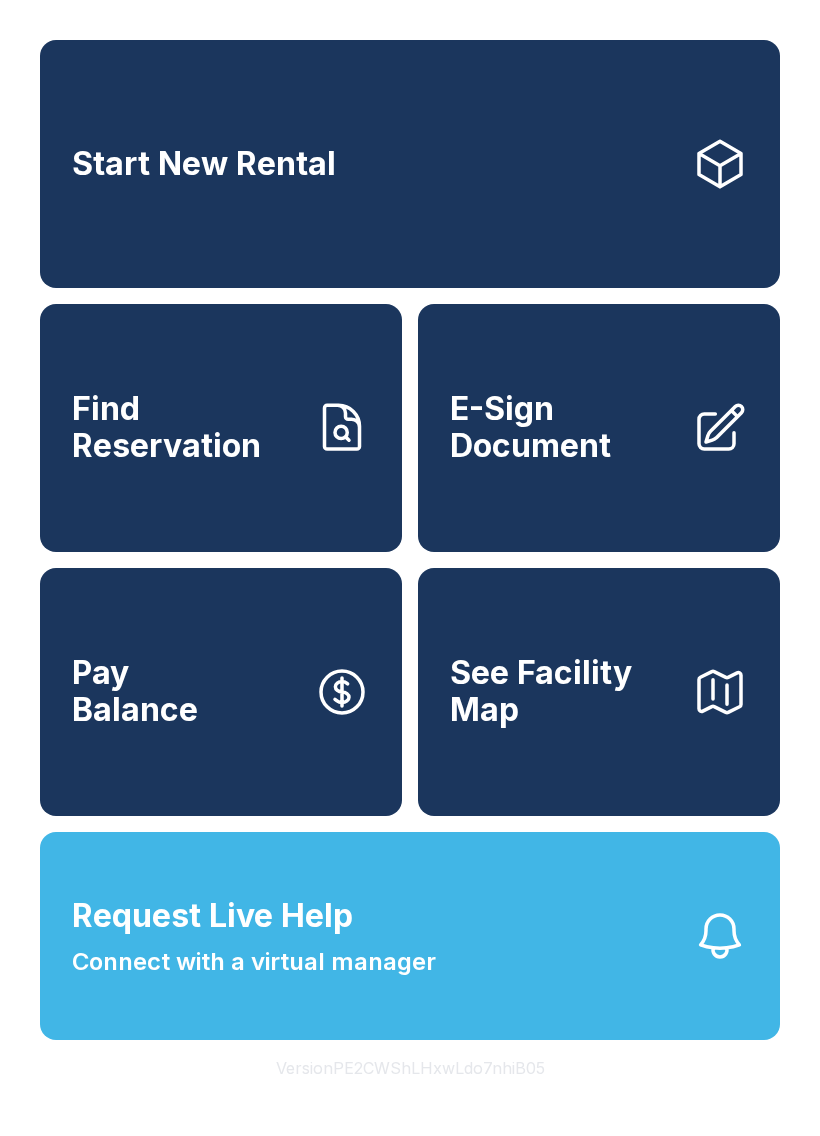 click on "E-Sign Document" at bounding box center [563, 427] 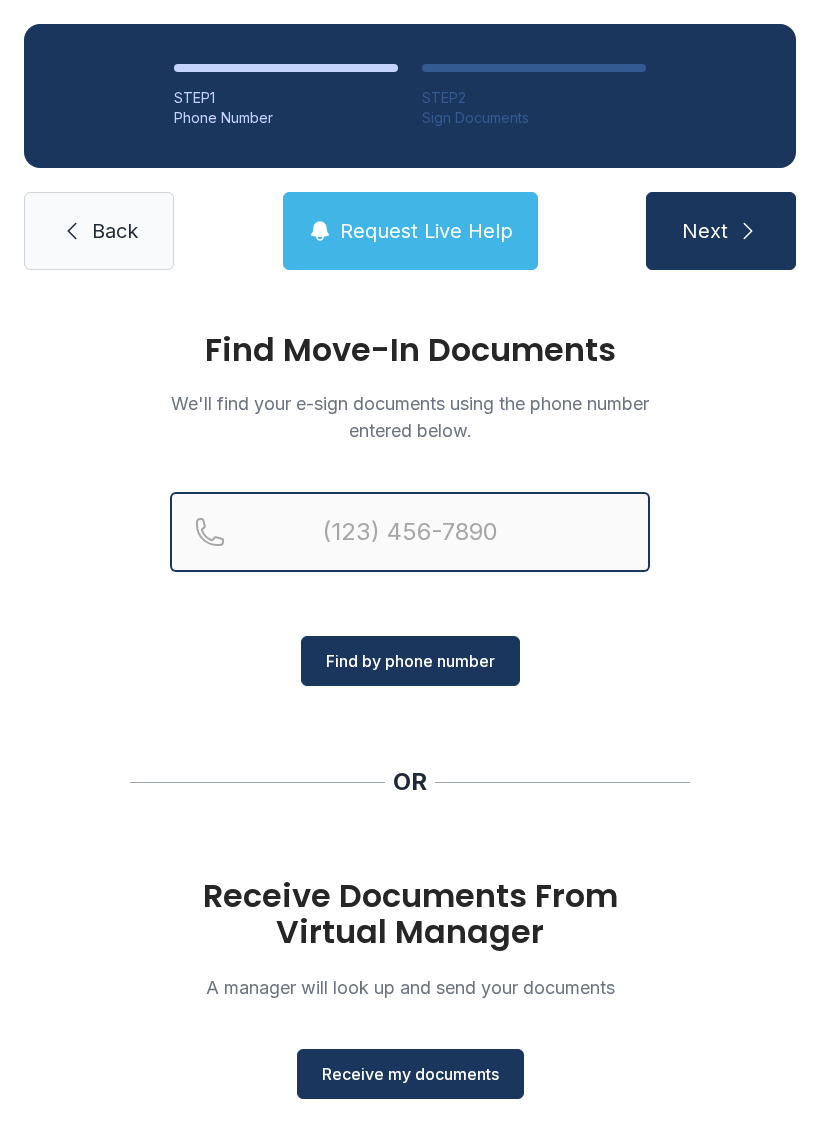 click at bounding box center (410, 532) 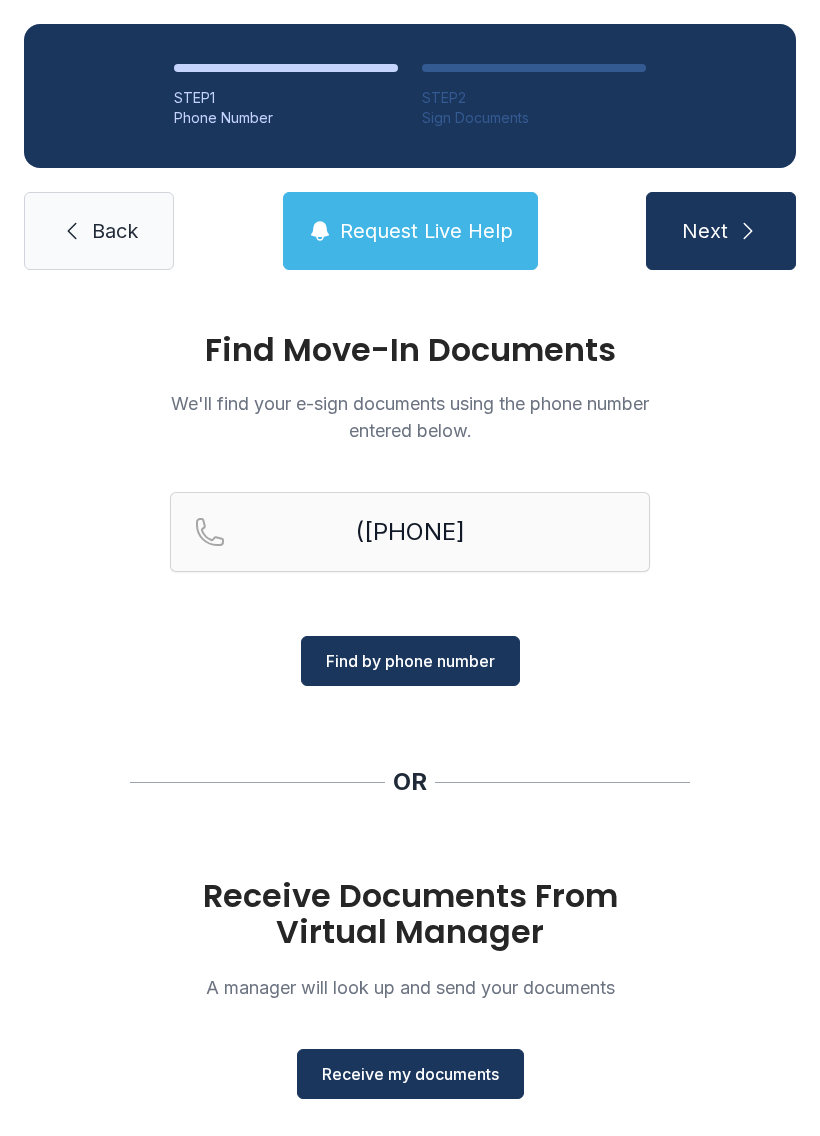 click on "Find by phone number" at bounding box center (410, 661) 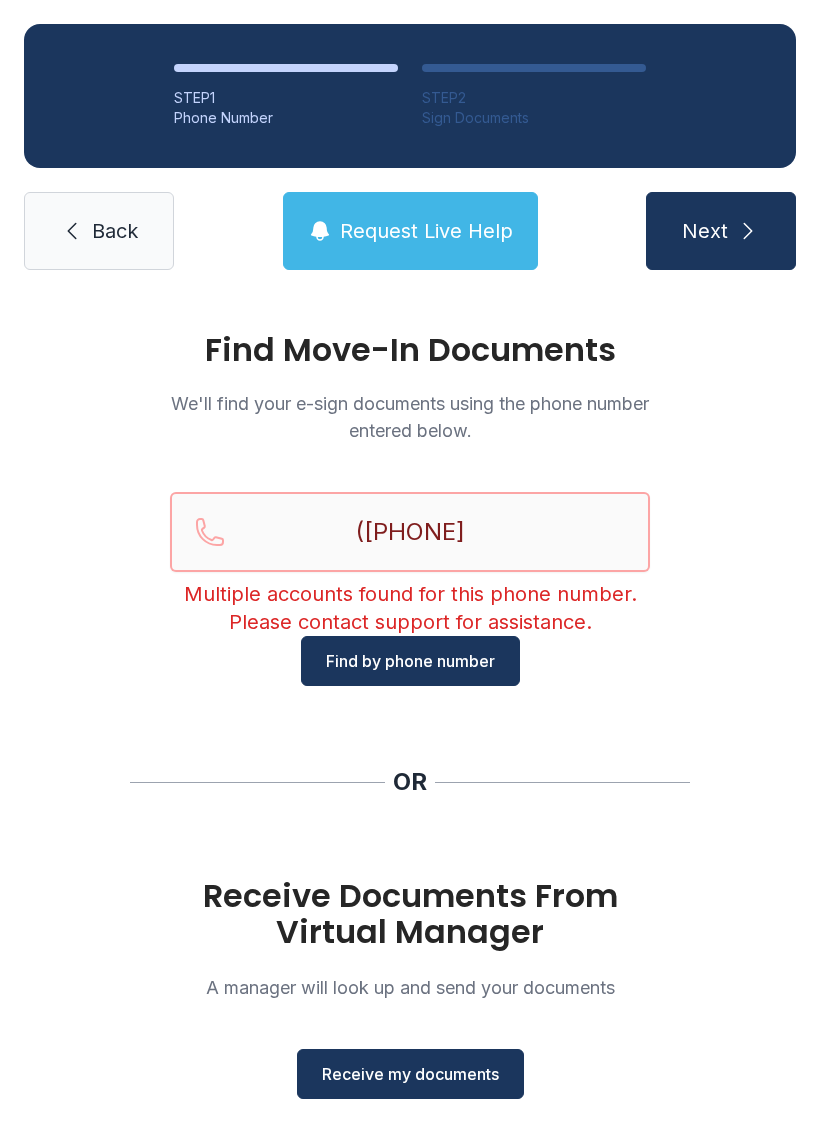 click on "([PHONE]" at bounding box center [410, 532] 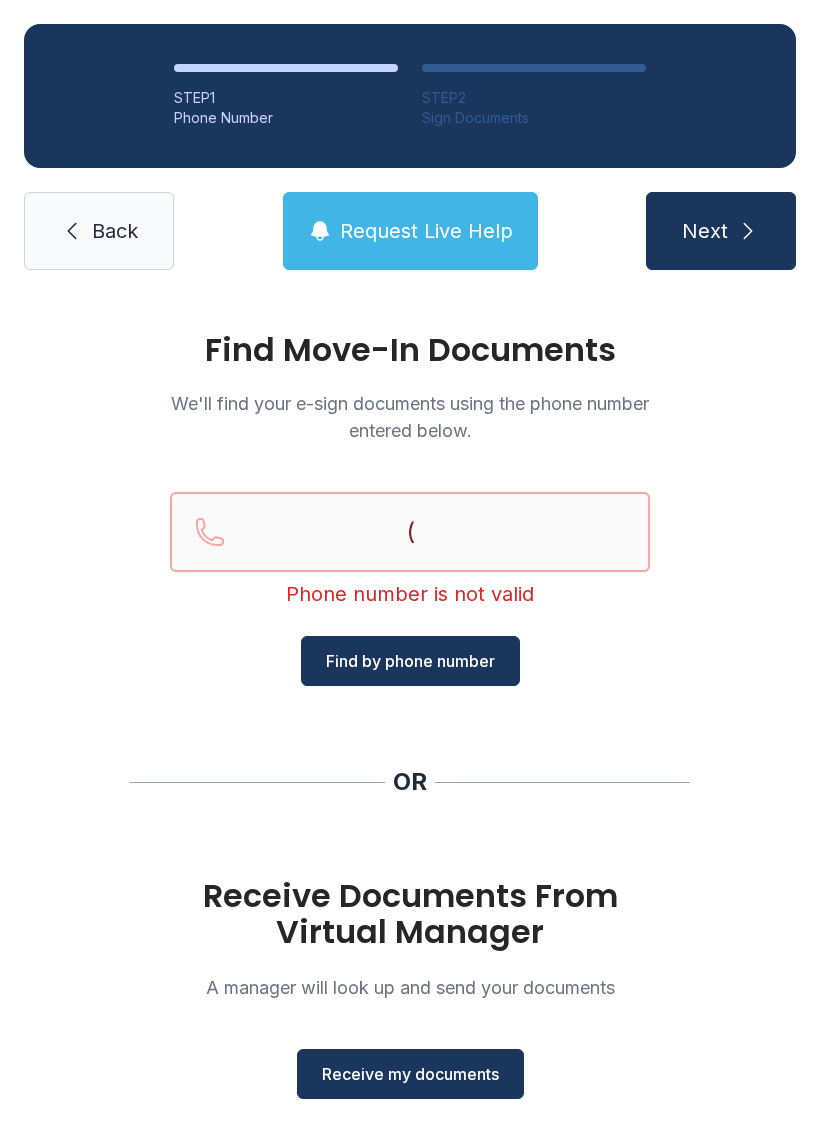 type on "(" 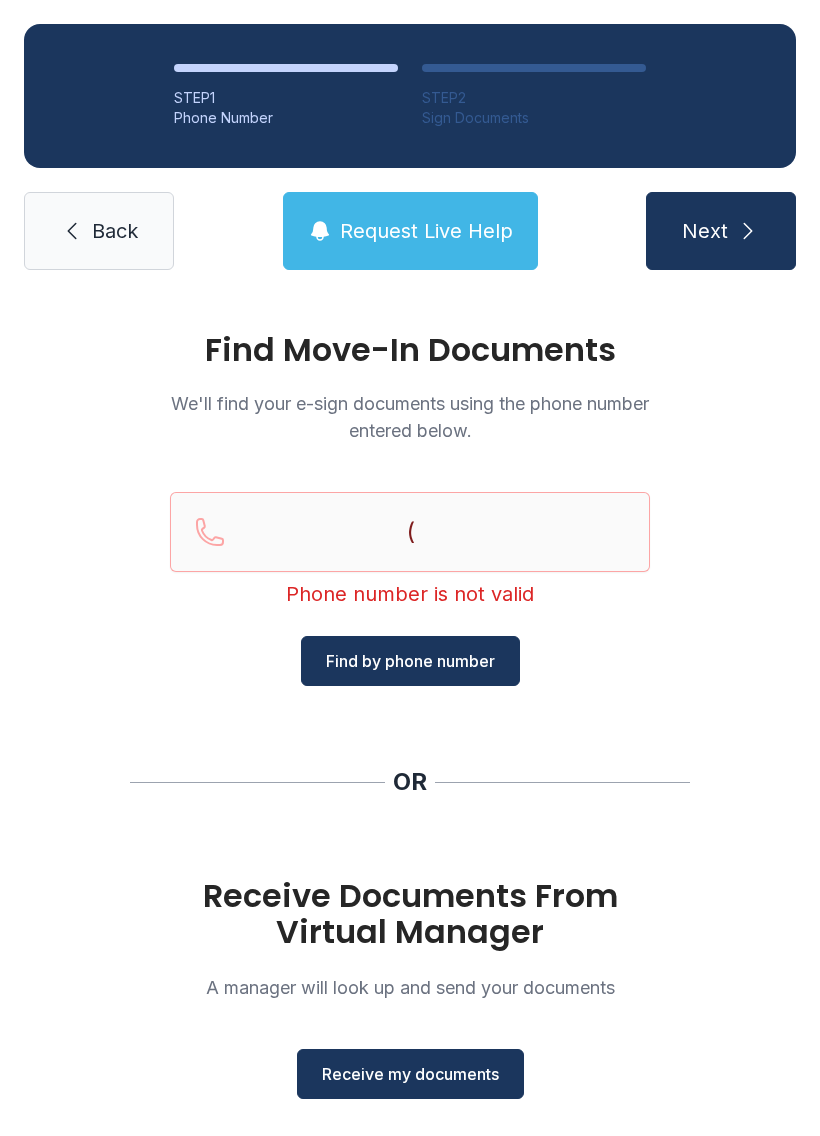 click on "Back" at bounding box center (99, 231) 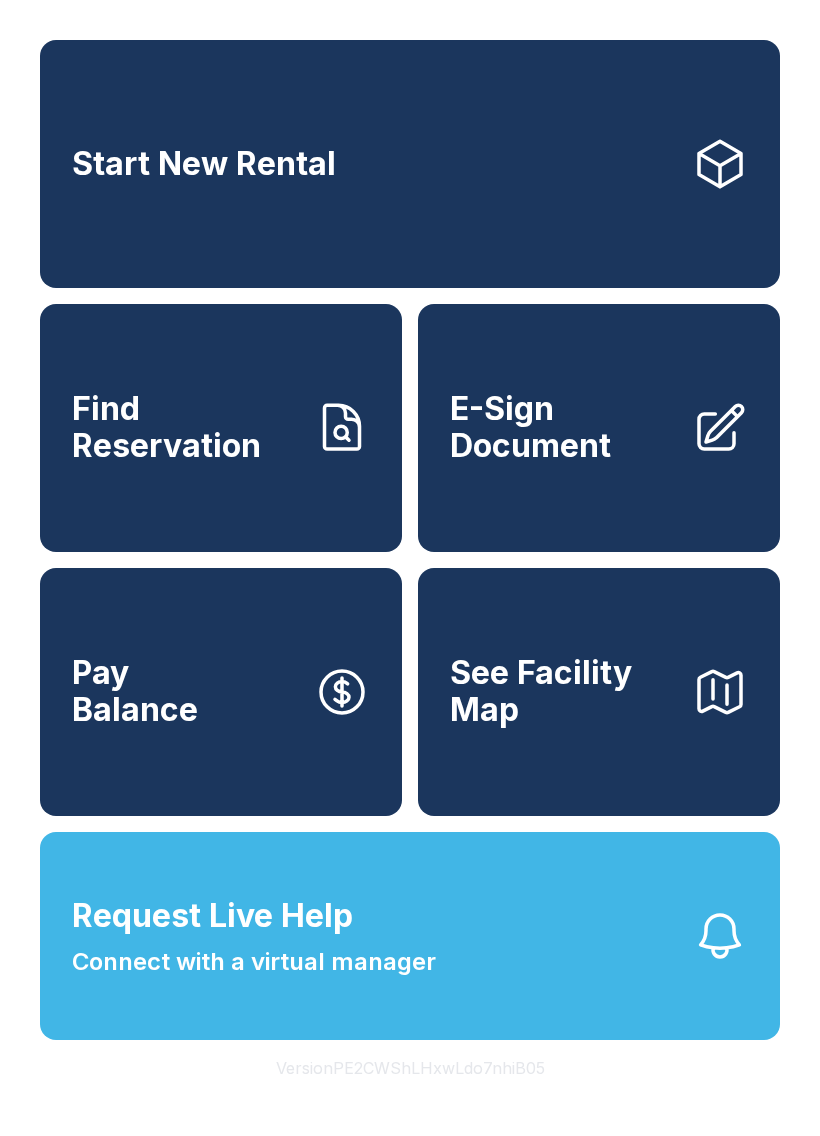click on "Request Live Help Connect with a virtual manager" at bounding box center (254, 936) 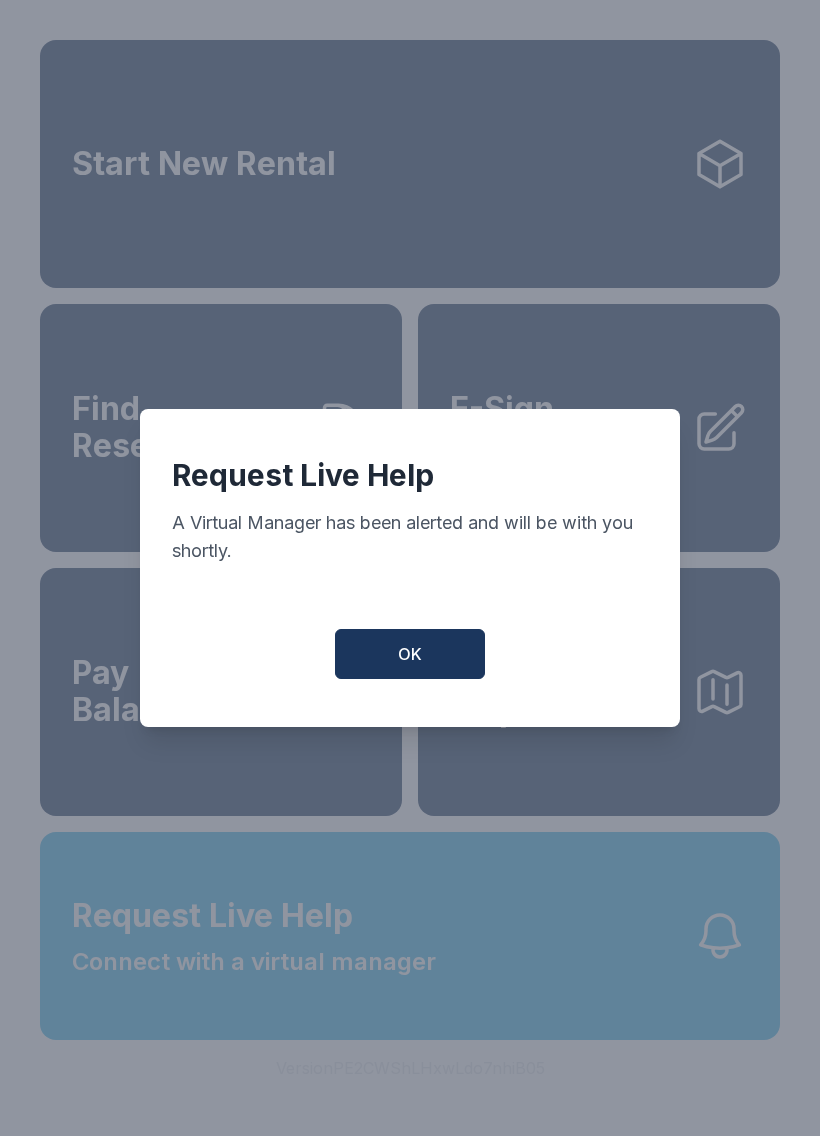 click on "OK" at bounding box center (410, 654) 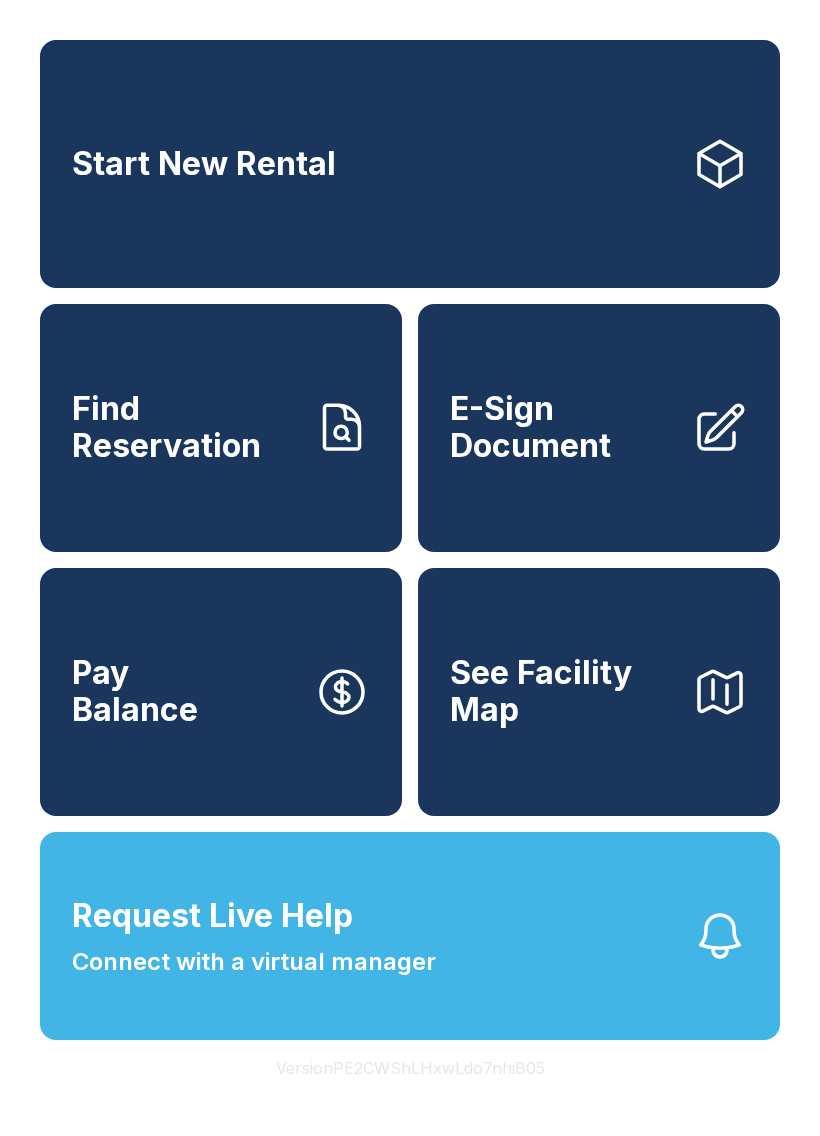 click on "Request Live Help Connect with a virtual manager" at bounding box center (410, 936) 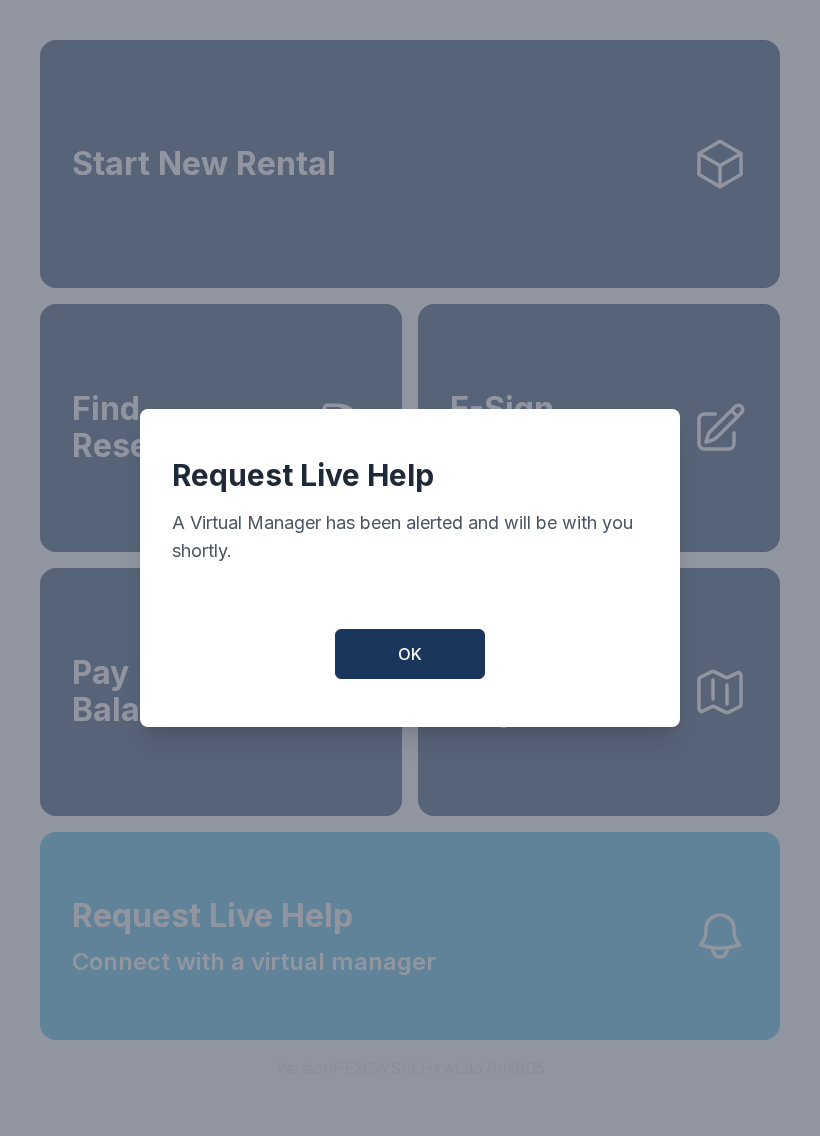 click on "OK" at bounding box center (410, 654) 